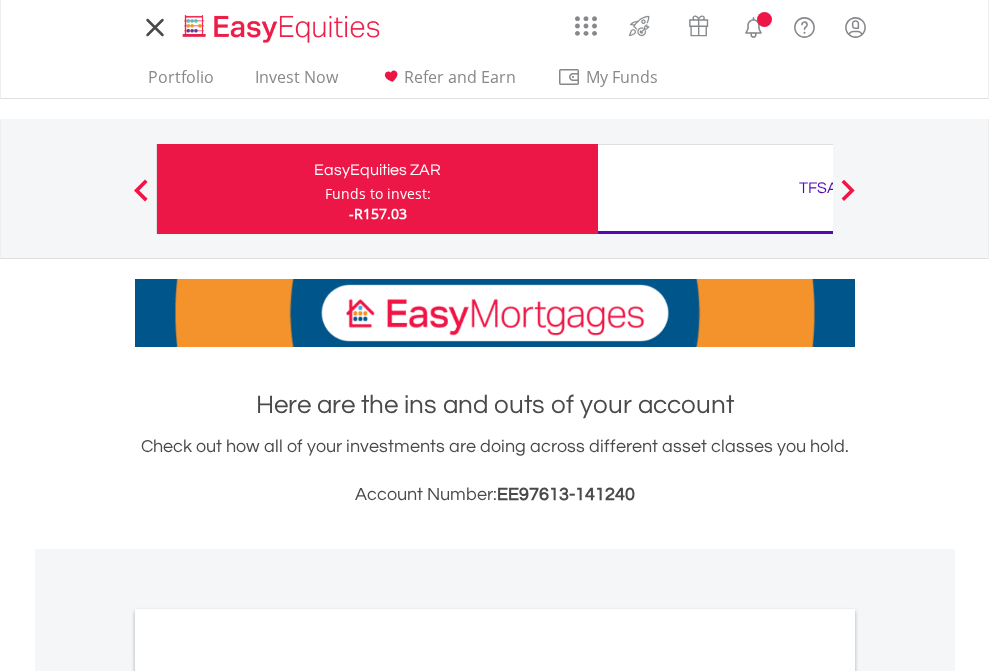 scroll, scrollTop: 0, scrollLeft: 0, axis: both 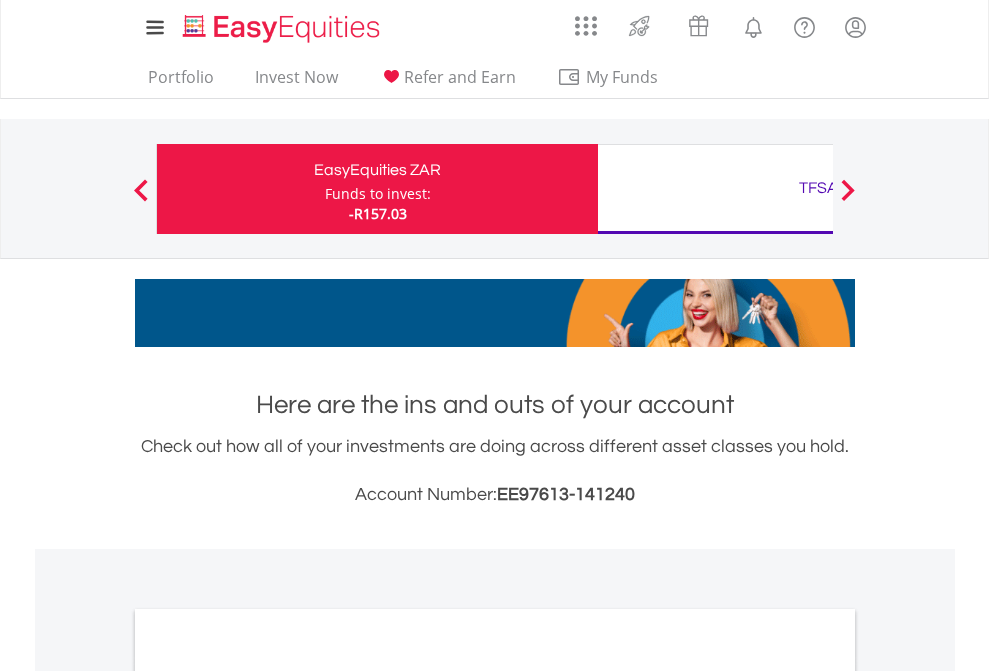 click on "Funds to invest:" at bounding box center [378, 194] 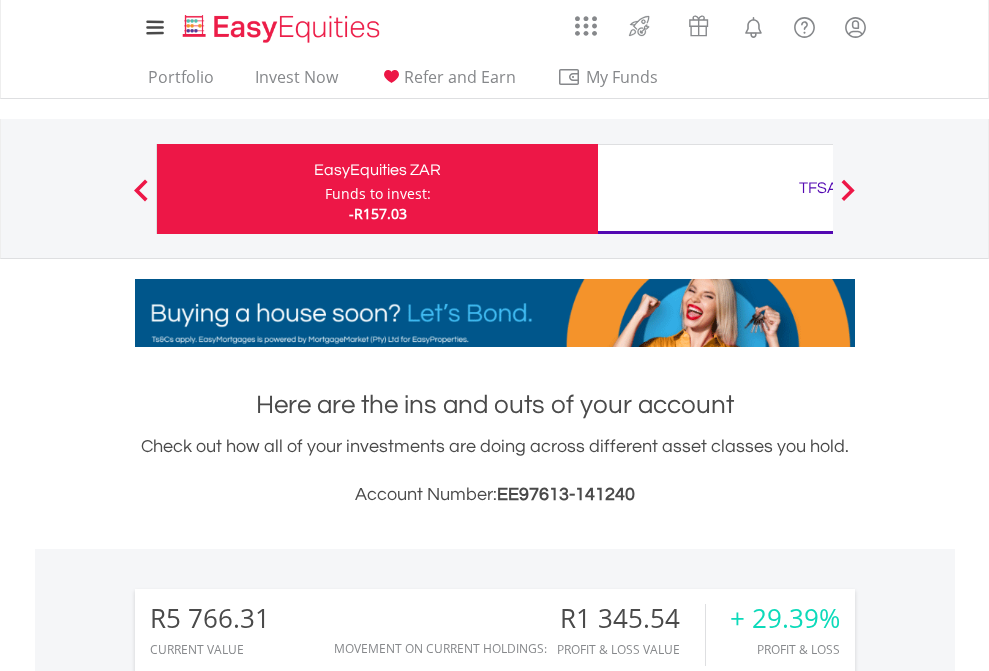 scroll, scrollTop: 999808, scrollLeft: 999687, axis: both 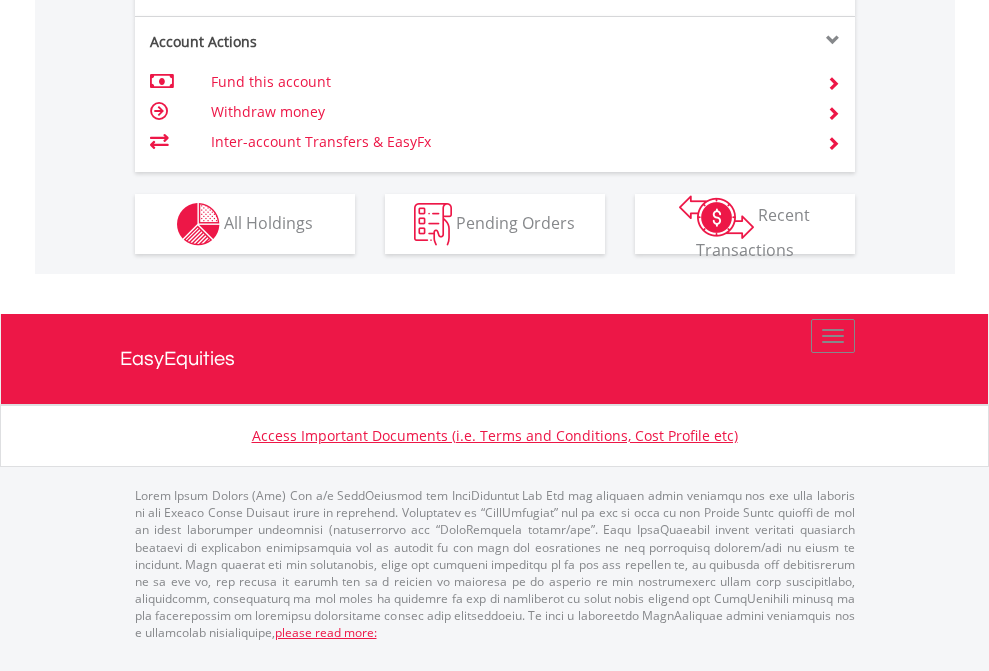 click on "Investment types" at bounding box center [706, -337] 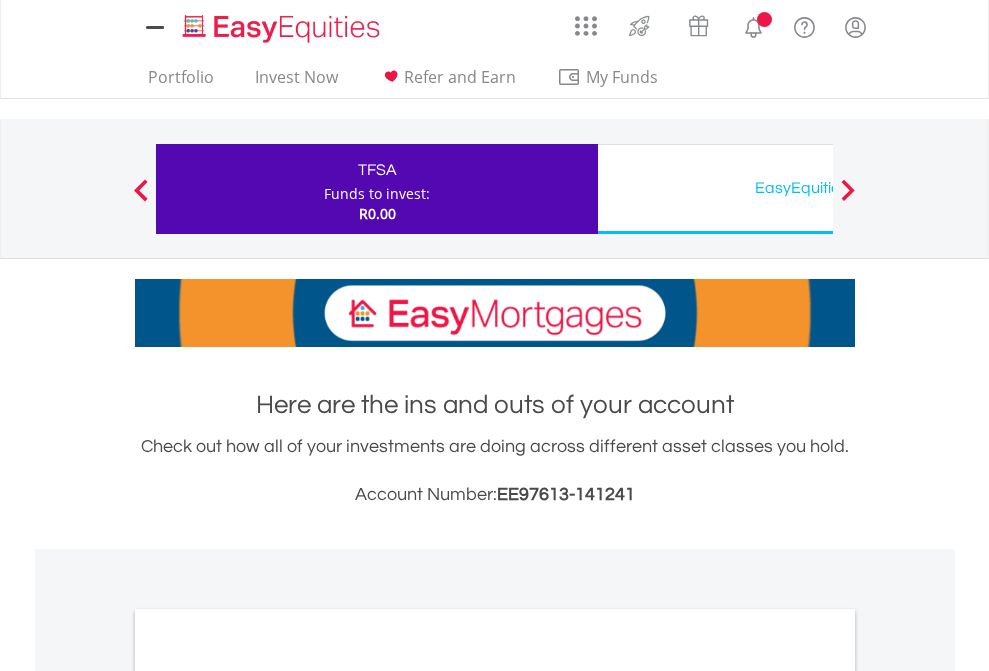 scroll, scrollTop: 0, scrollLeft: 0, axis: both 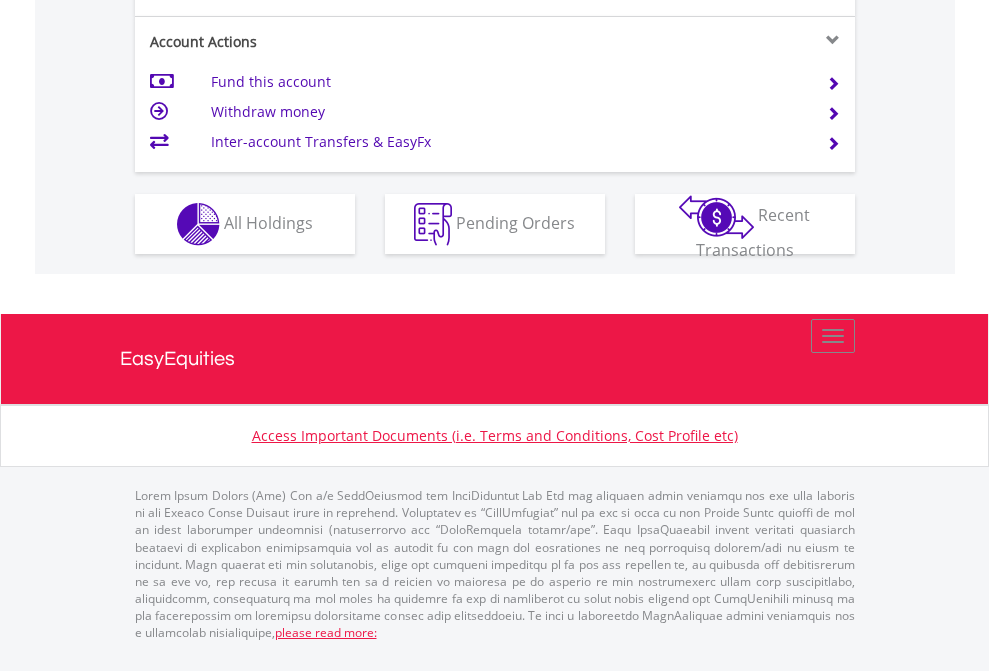 click on "Investment types" at bounding box center [706, -337] 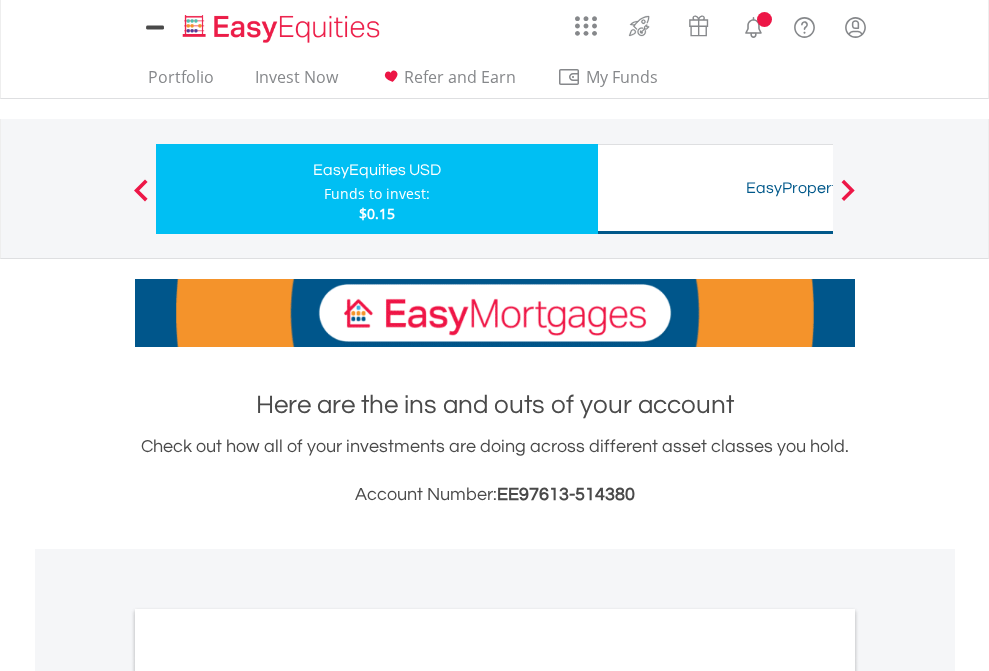scroll, scrollTop: 0, scrollLeft: 0, axis: both 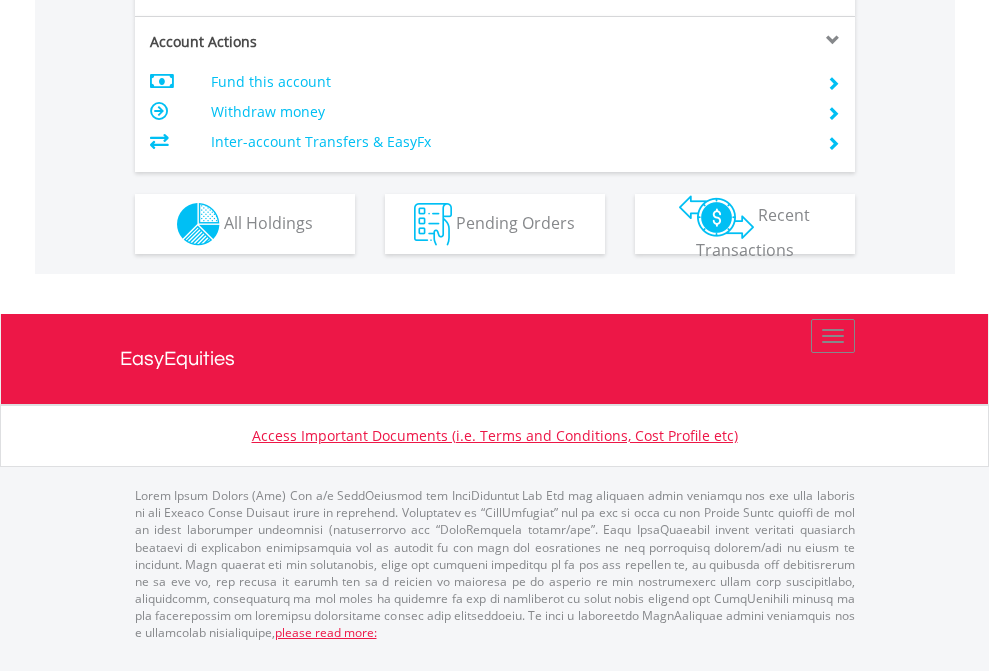 click on "Investment types" at bounding box center [706, -337] 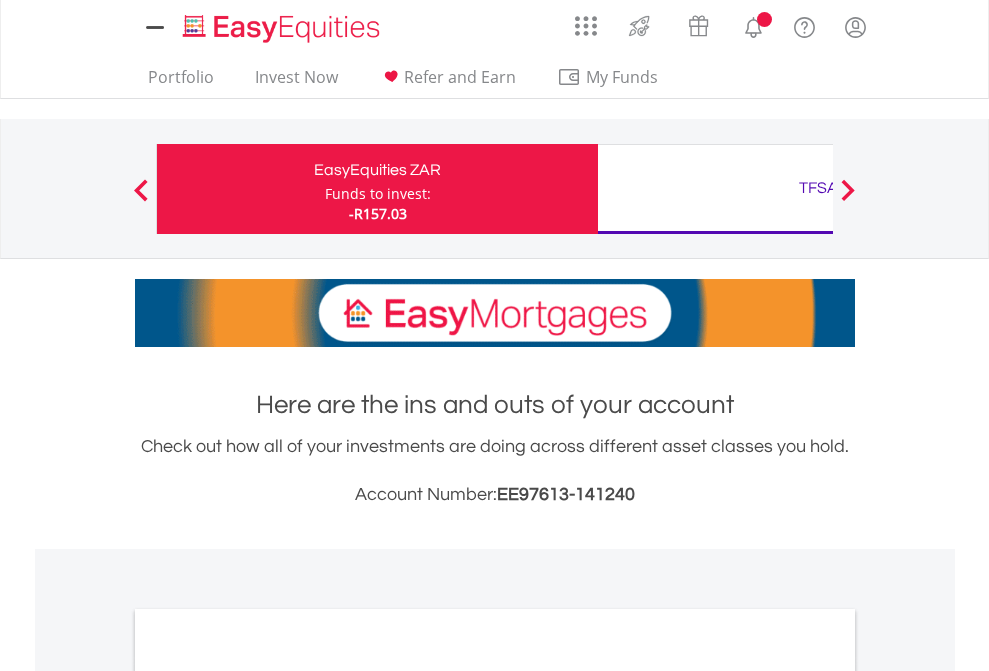 click on "All Holdings" at bounding box center (268, 1096) 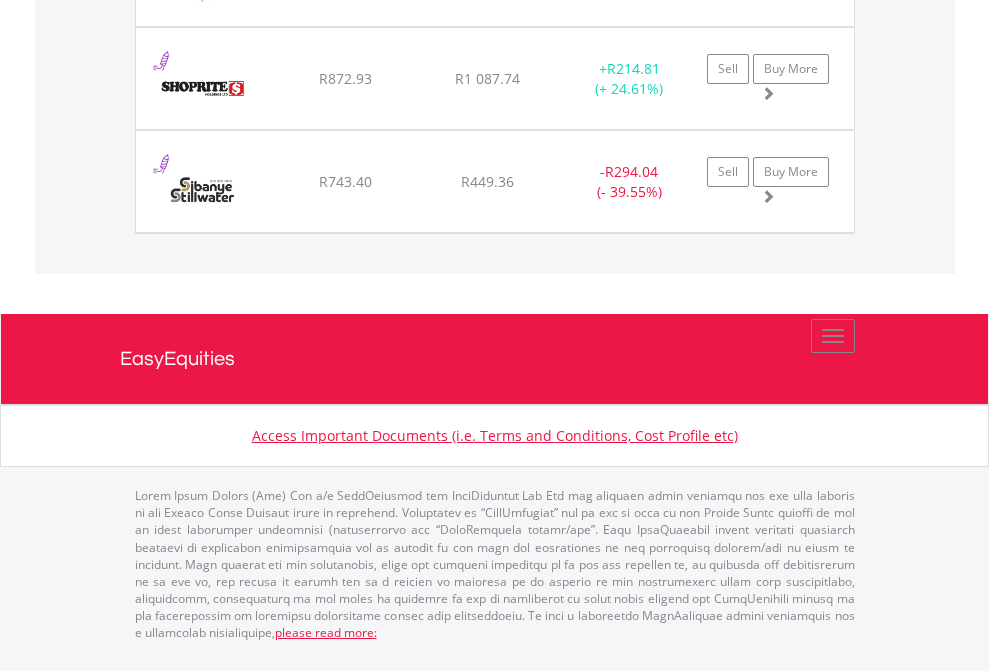 click on "TFSA" at bounding box center (818, -1380) 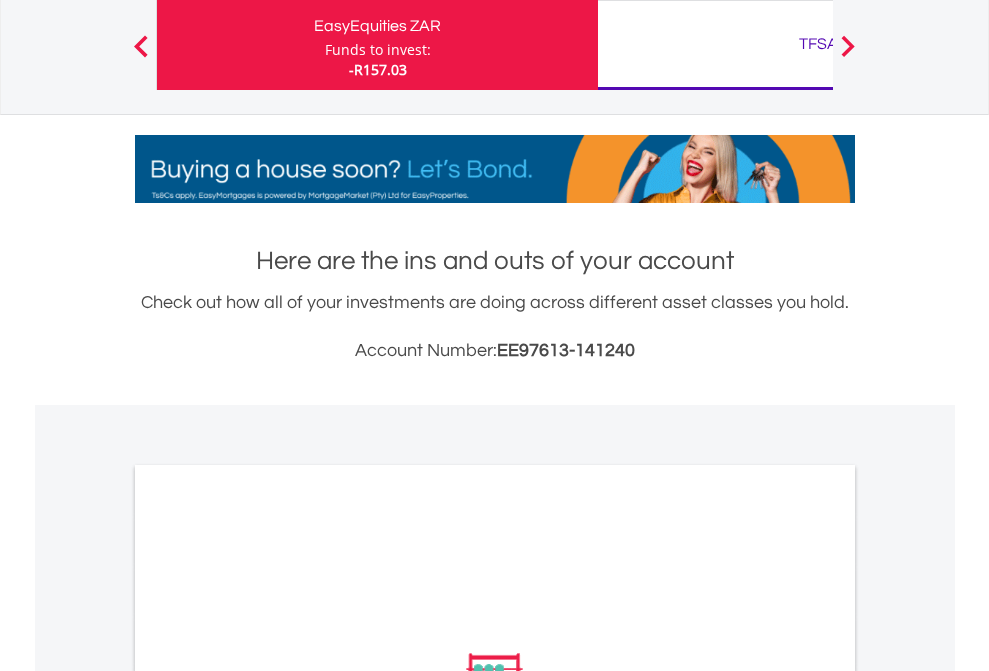 click on "All Holdings" at bounding box center (268, 952) 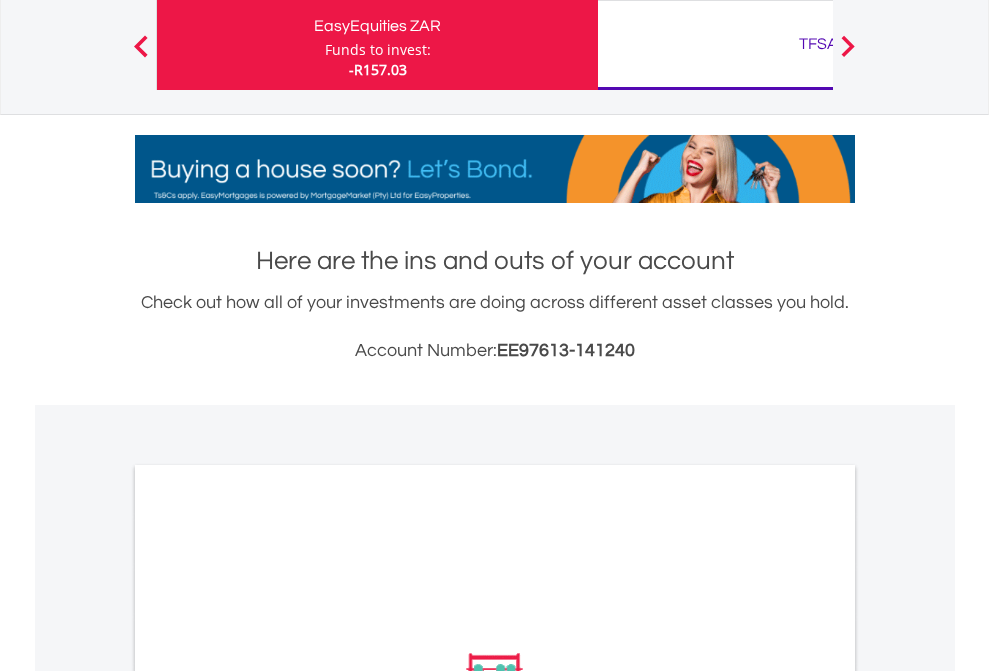scroll, scrollTop: 1202, scrollLeft: 0, axis: vertical 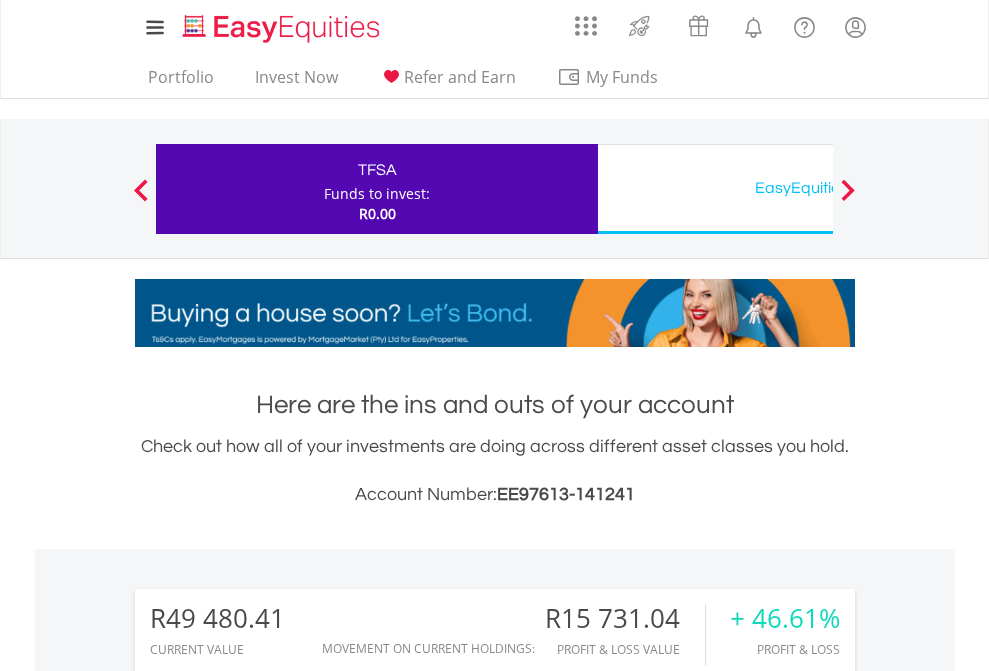 click on "EasyEquities USD" at bounding box center [818, 188] 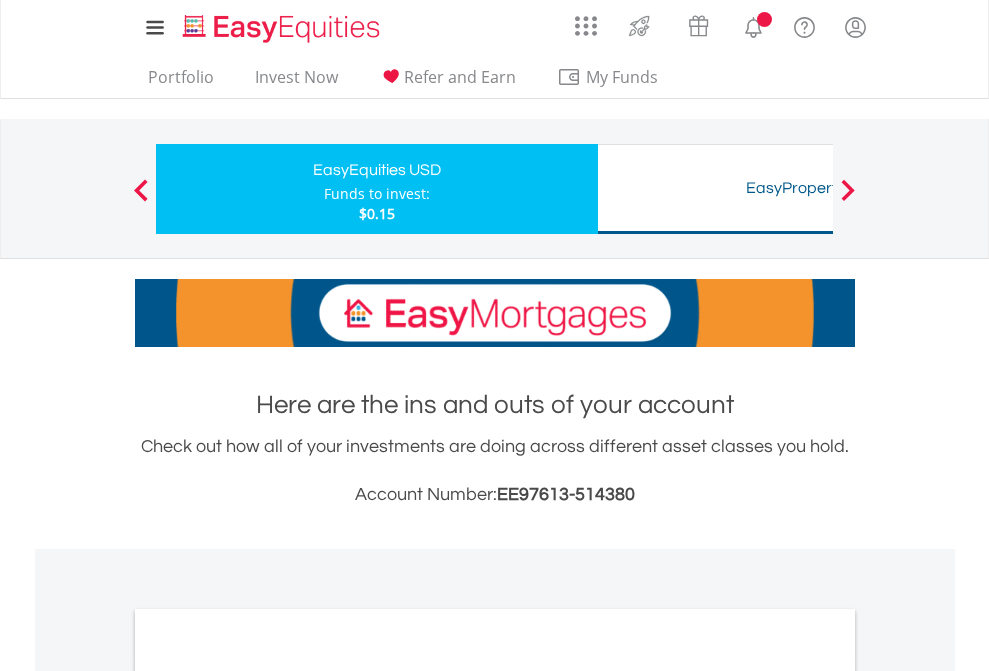 scroll, scrollTop: 1202, scrollLeft: 0, axis: vertical 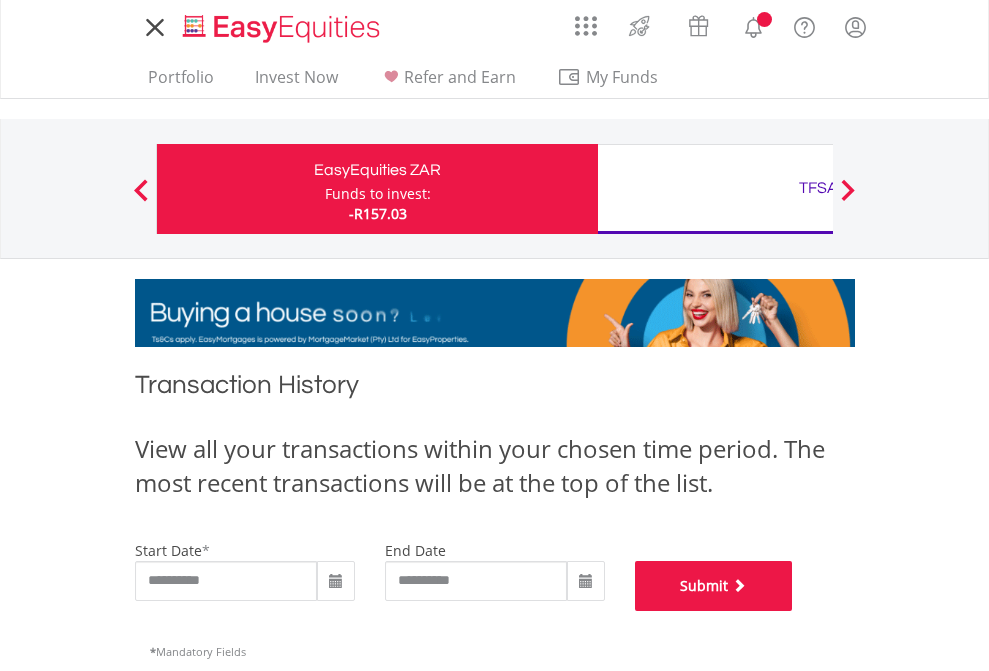 click on "Submit" at bounding box center [714, 586] 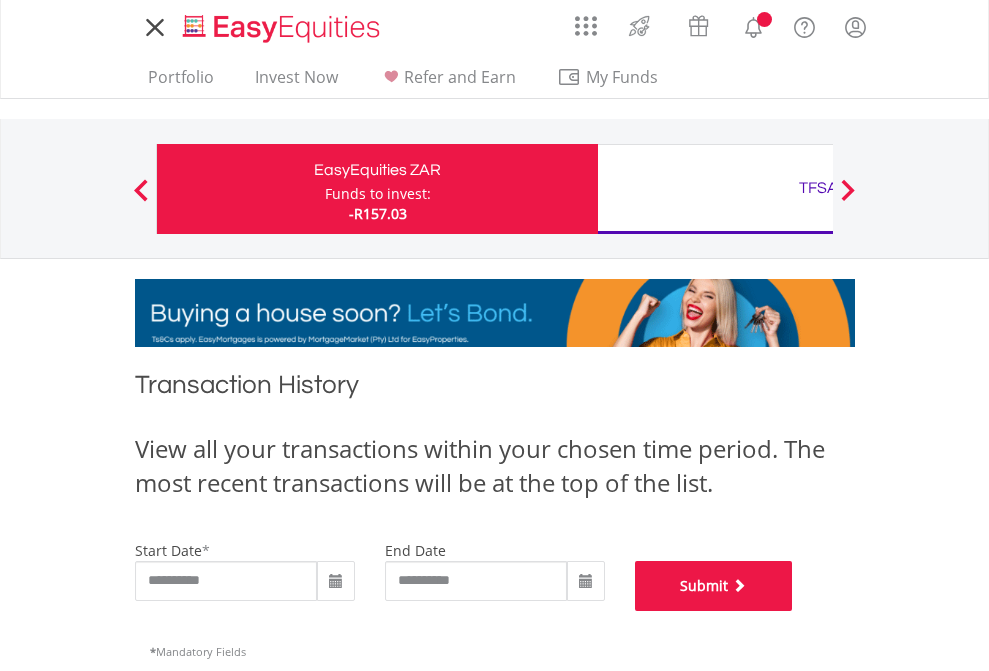 scroll, scrollTop: 811, scrollLeft: 0, axis: vertical 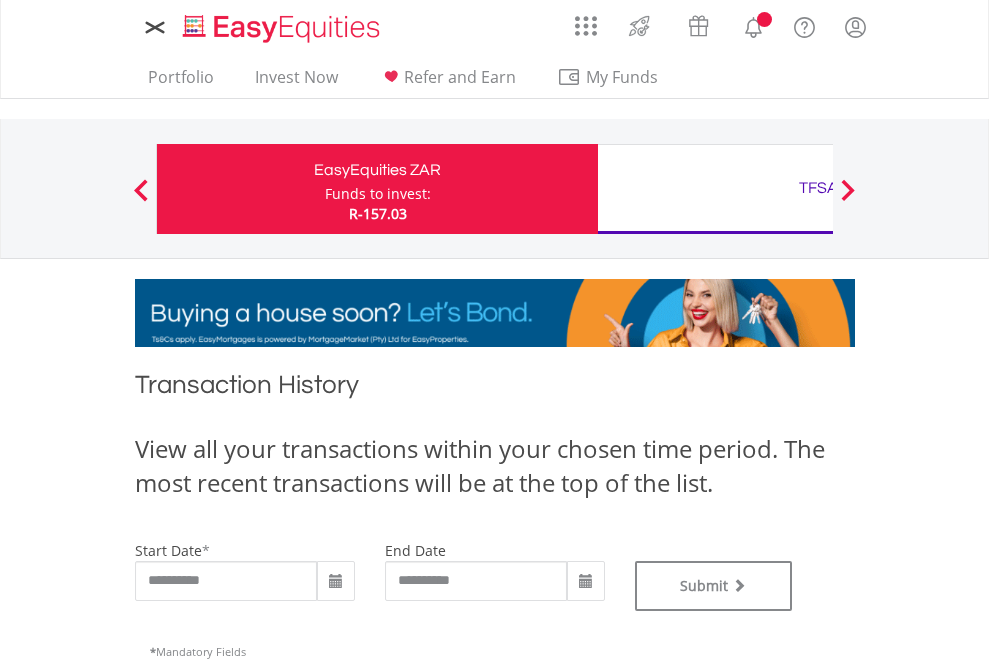 click on "TFSA" at bounding box center (818, 188) 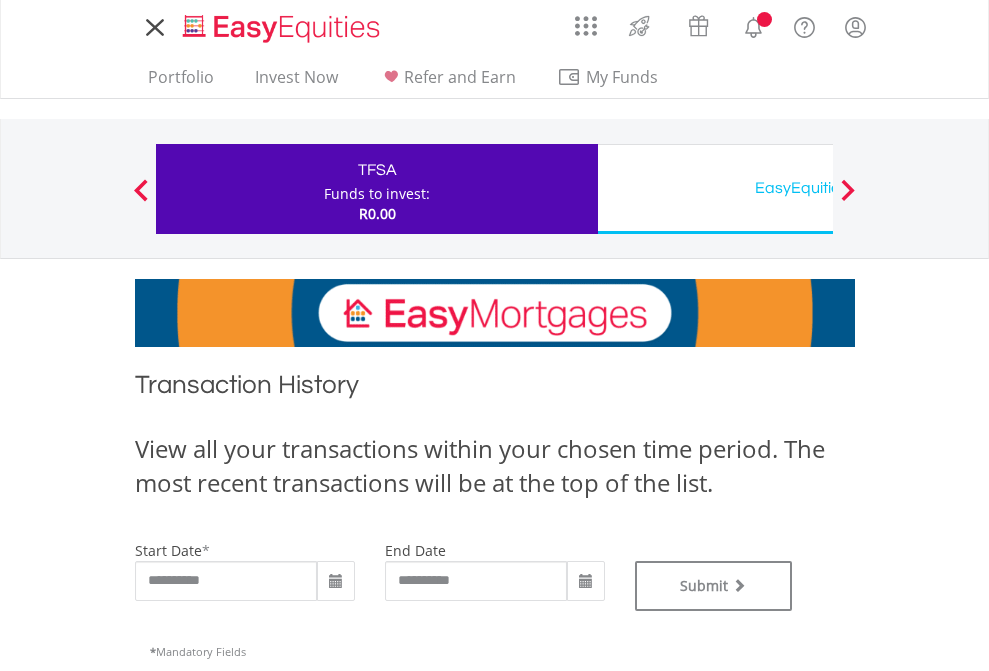 scroll, scrollTop: 0, scrollLeft: 0, axis: both 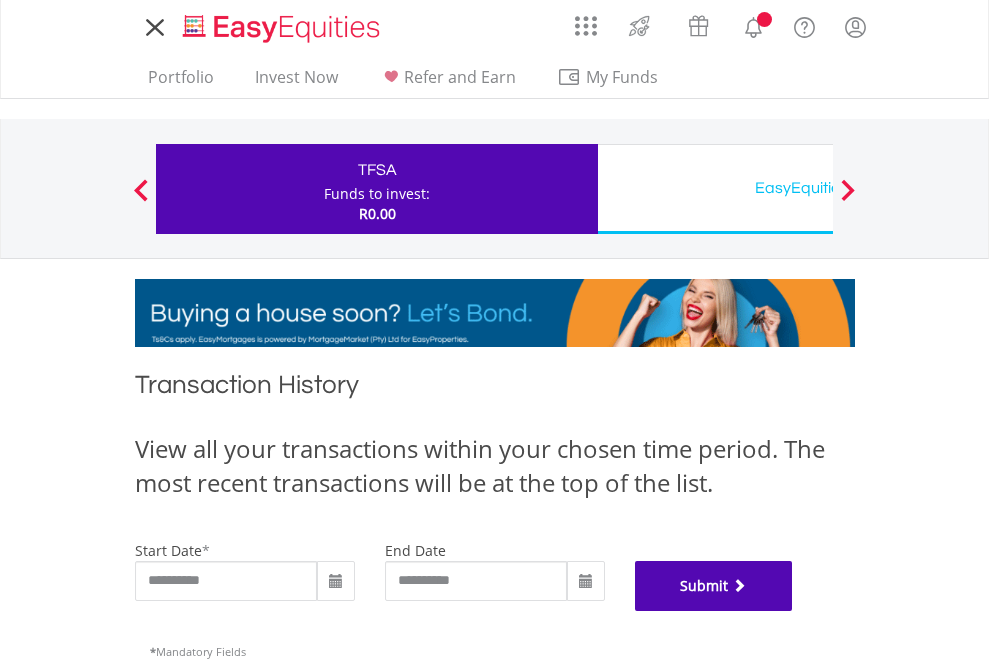 click on "Submit" at bounding box center [714, 586] 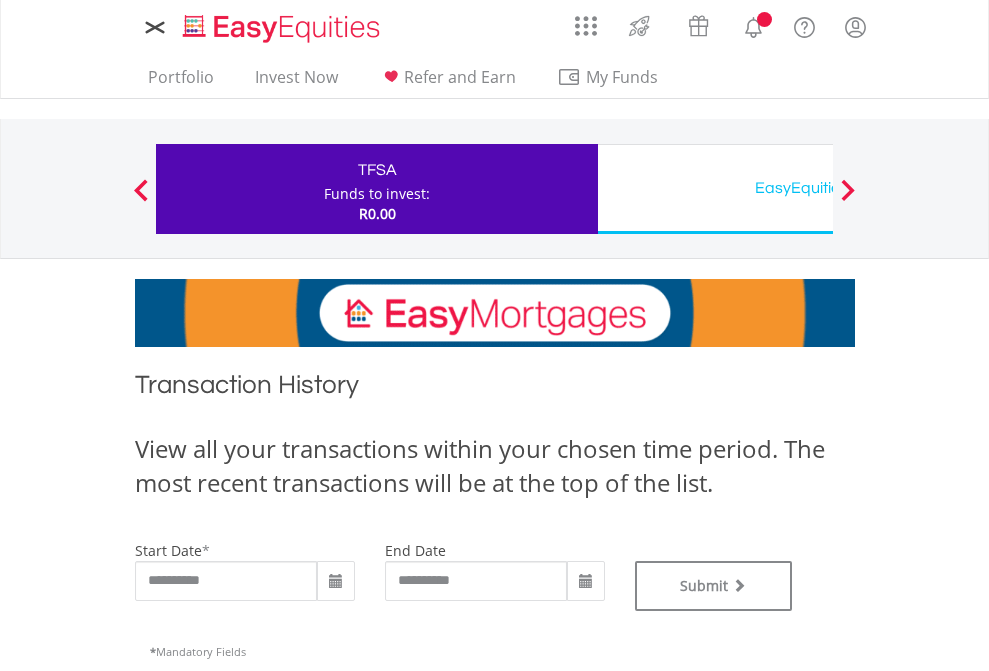 scroll, scrollTop: 0, scrollLeft: 0, axis: both 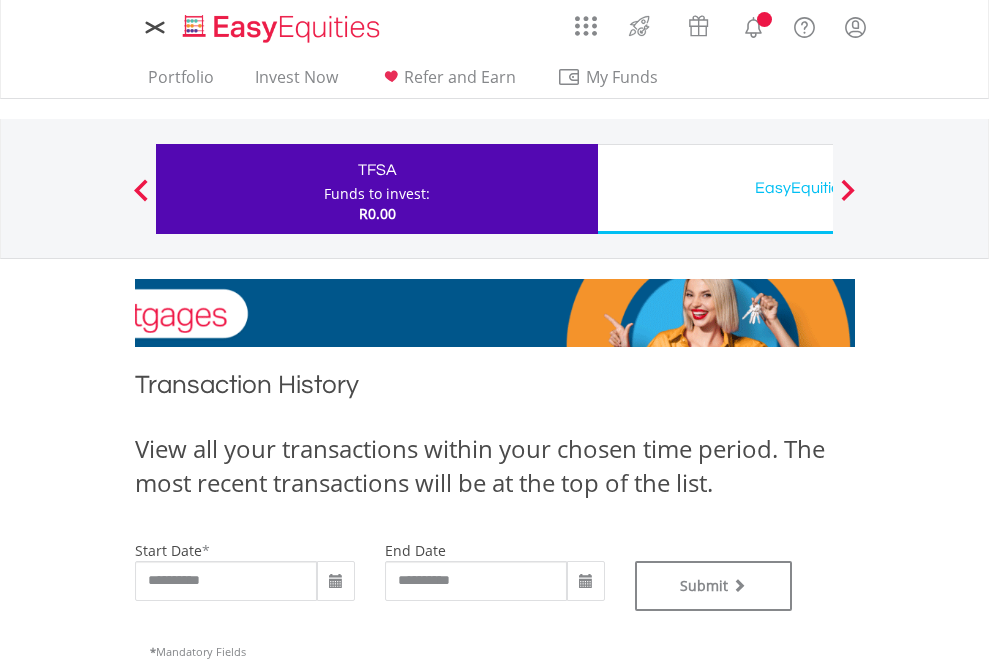 click on "EasyEquities USD" at bounding box center [818, 188] 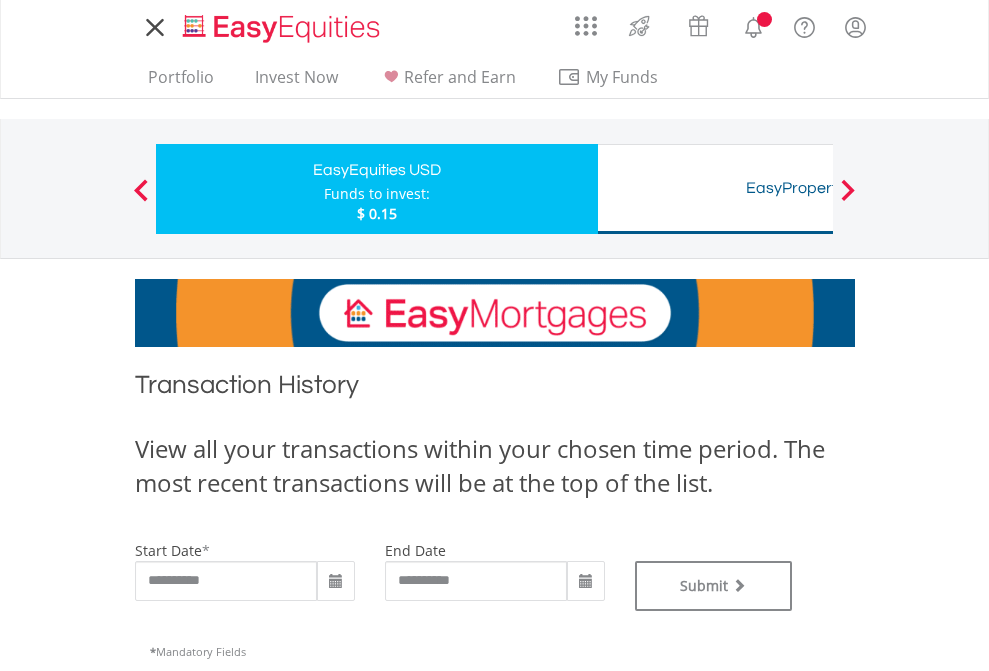 scroll, scrollTop: 0, scrollLeft: 0, axis: both 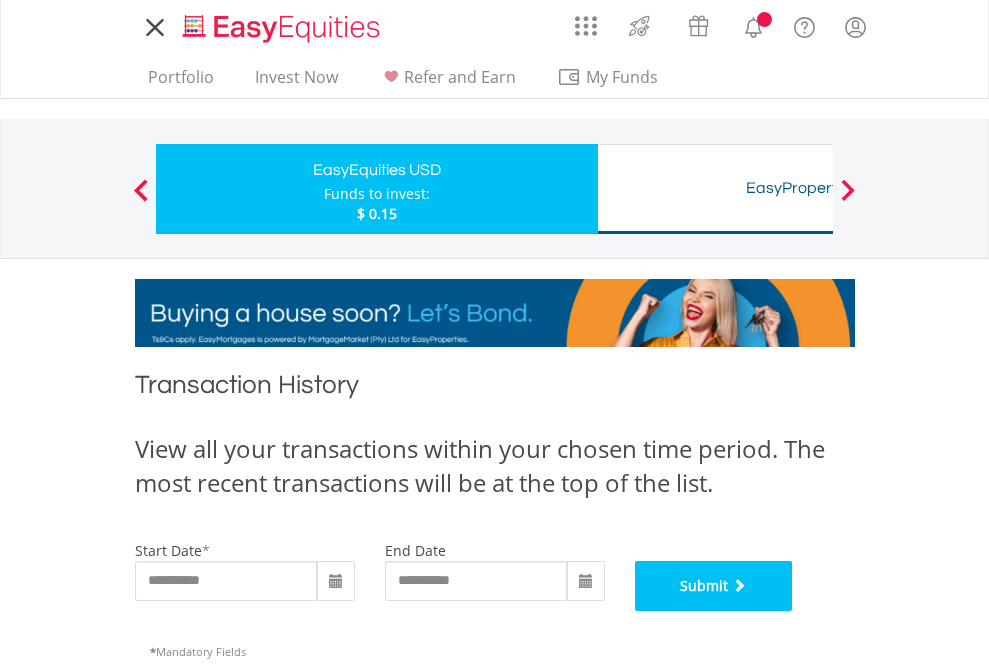 click on "Submit" at bounding box center (714, 586) 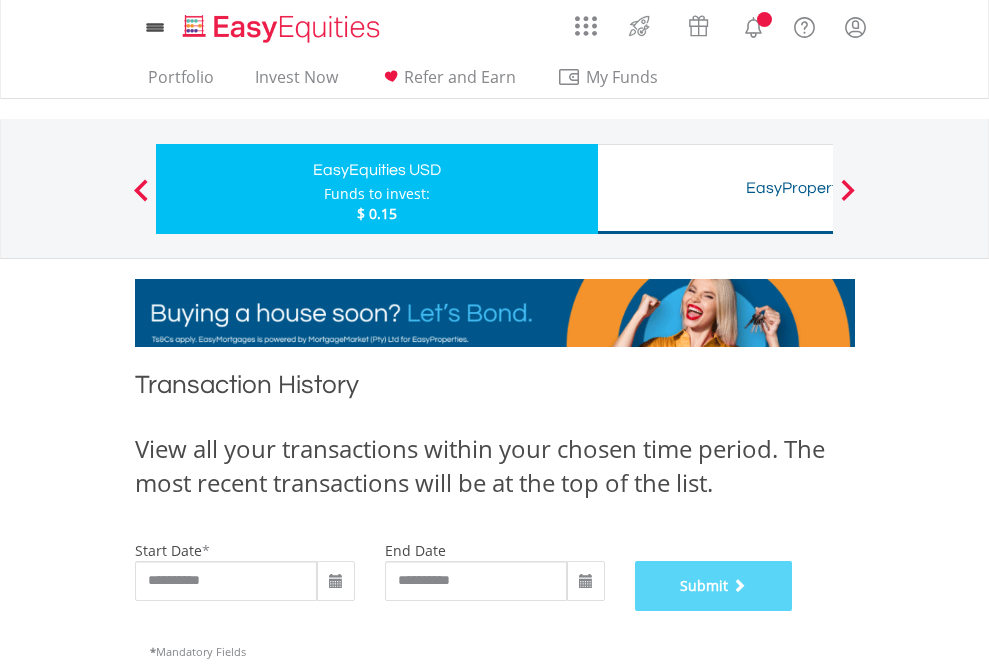 scroll, scrollTop: 811, scrollLeft: 0, axis: vertical 